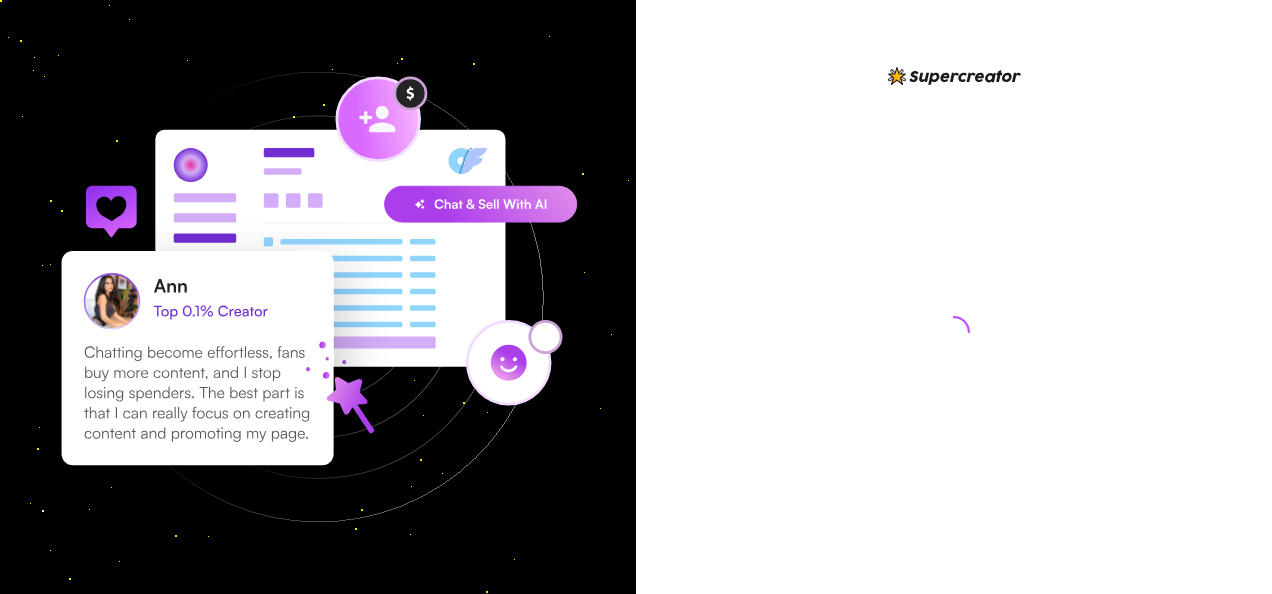 scroll, scrollTop: 0, scrollLeft: 0, axis: both 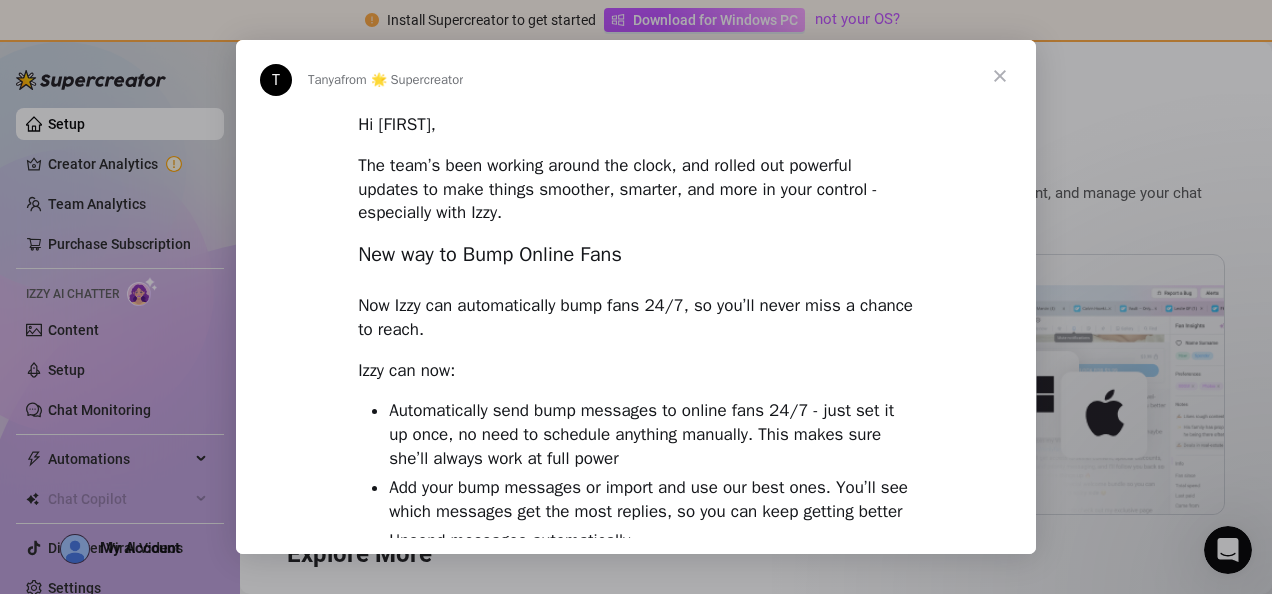 click at bounding box center (636, 297) 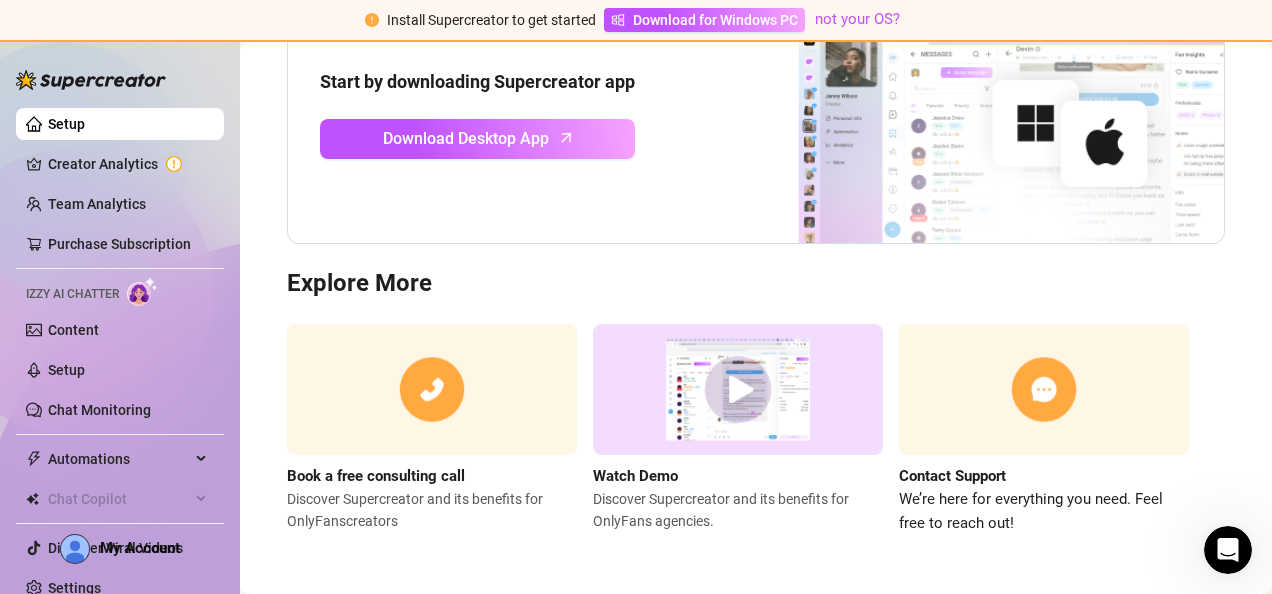 scroll, scrollTop: 272, scrollLeft: 0, axis: vertical 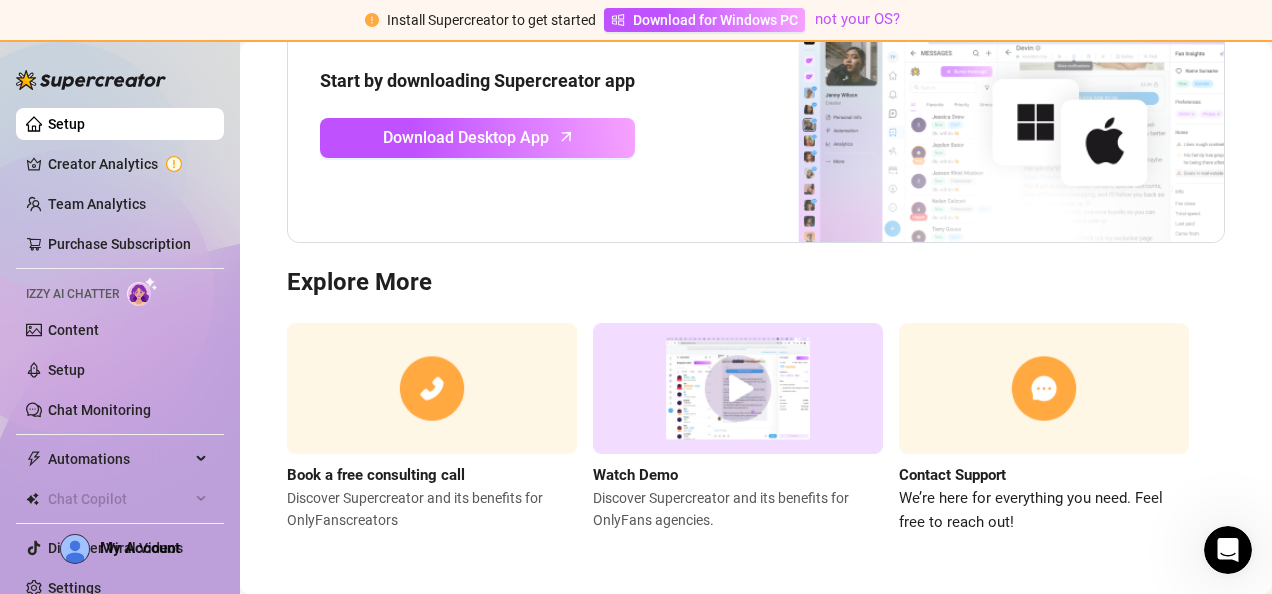 click on "Download Desktop App" at bounding box center [477, 138] 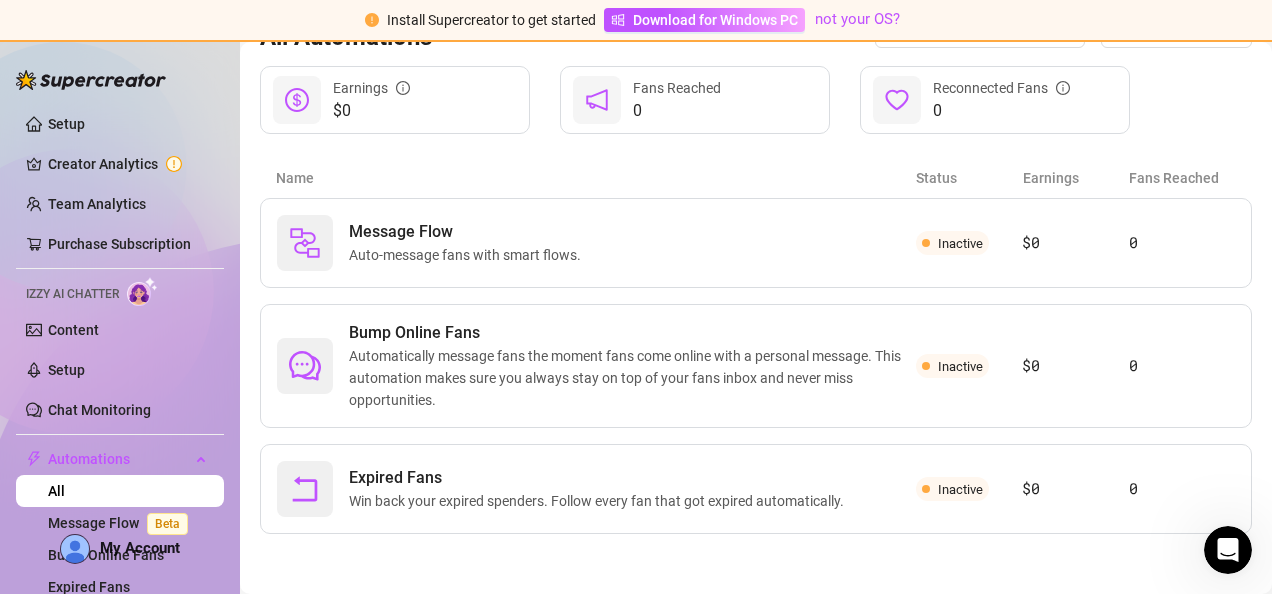 scroll, scrollTop: 232, scrollLeft: 0, axis: vertical 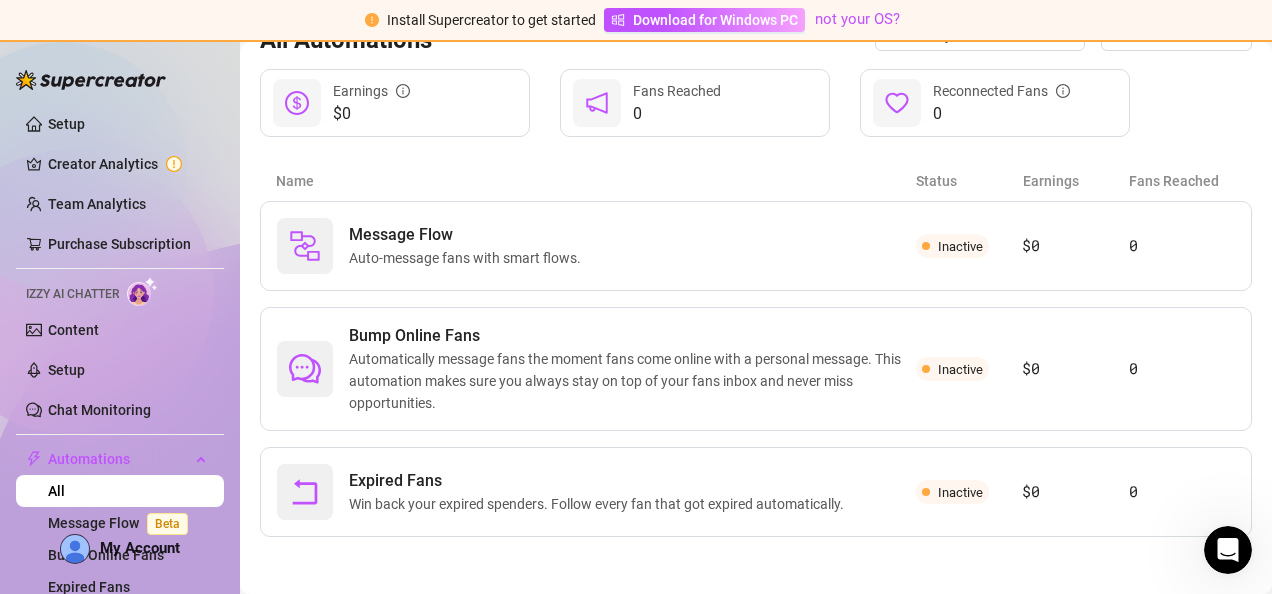 click on "Automations" at bounding box center (119, 459) 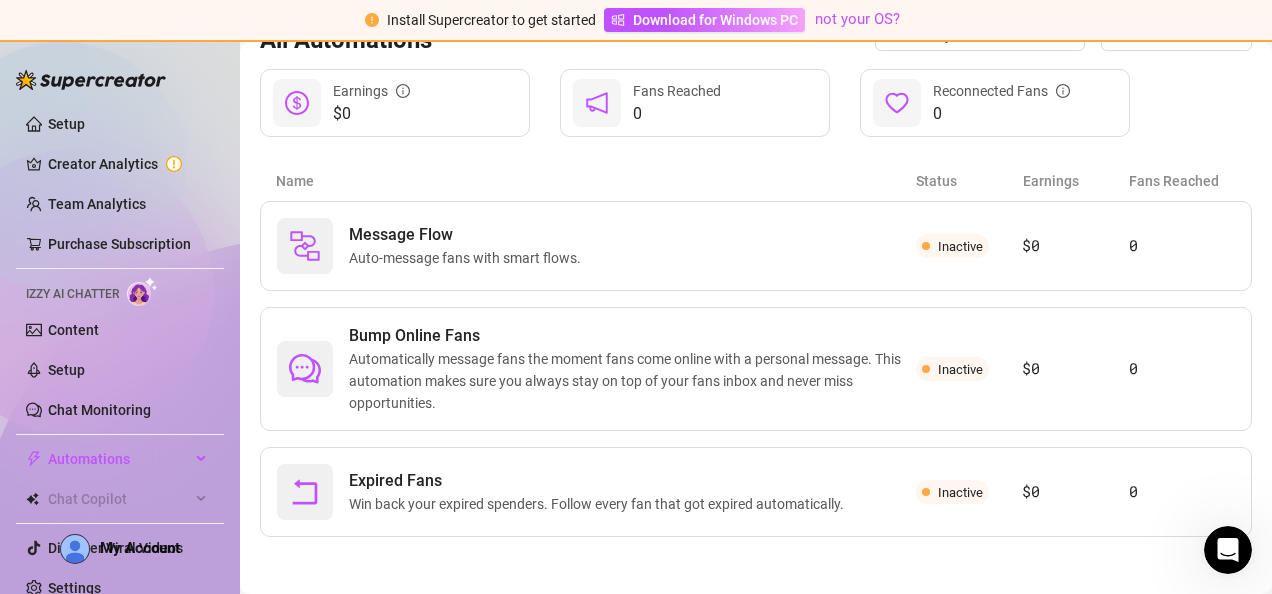 click on "Automations" at bounding box center (119, 459) 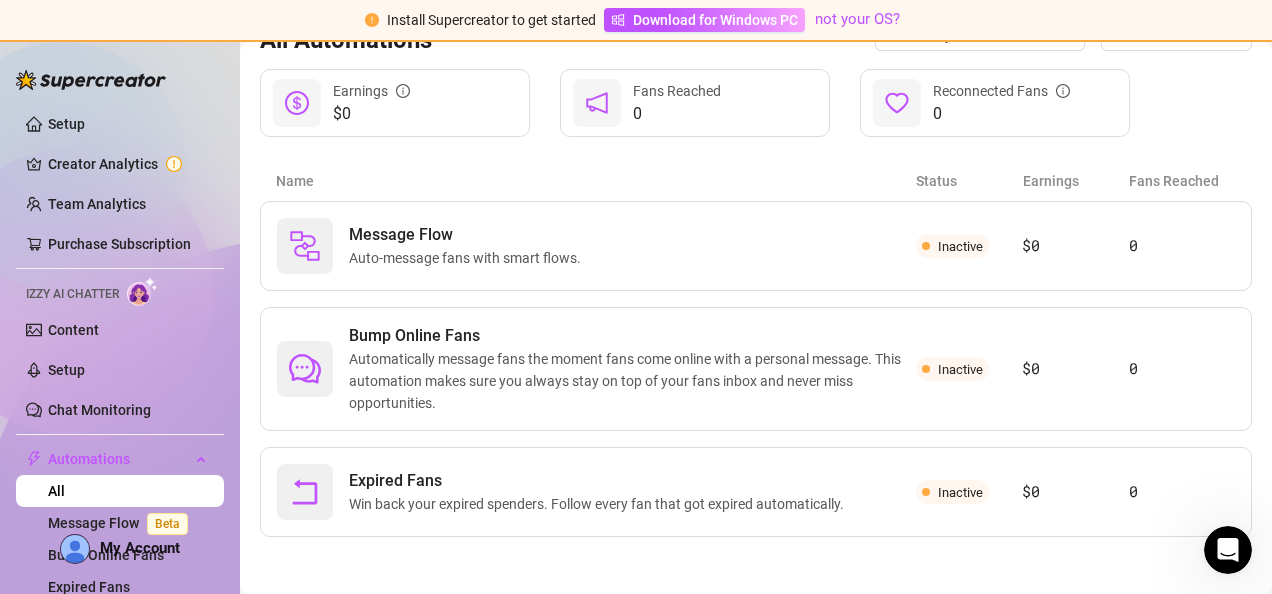 click on "Automations" at bounding box center (119, 459) 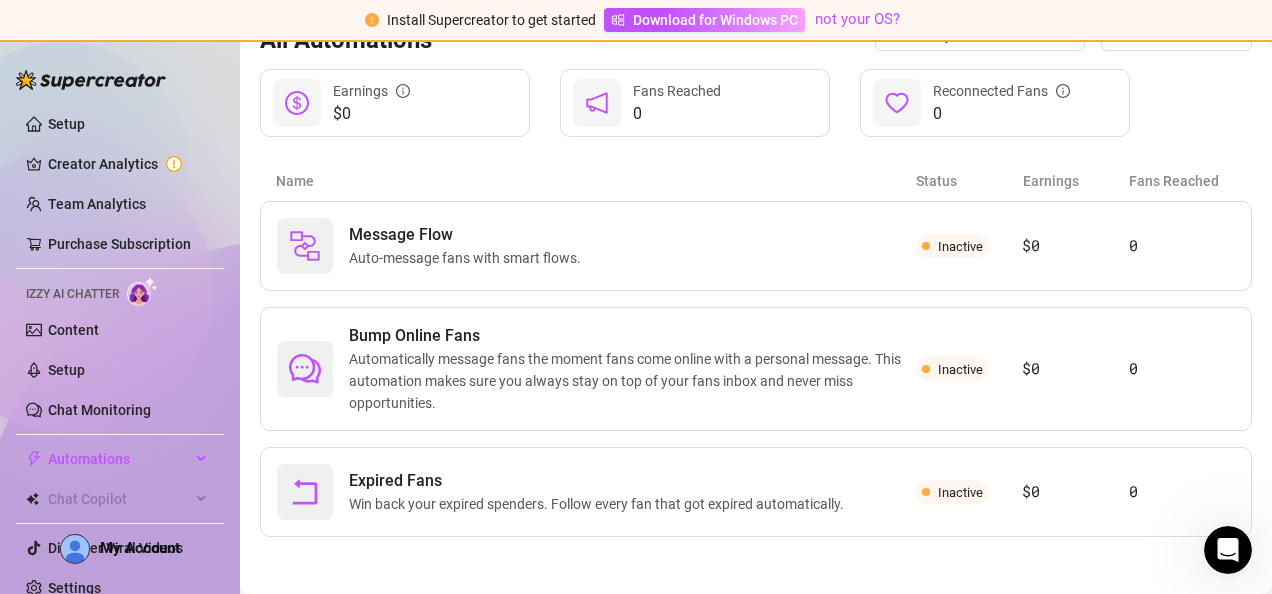 click on "Automations" at bounding box center [119, 459] 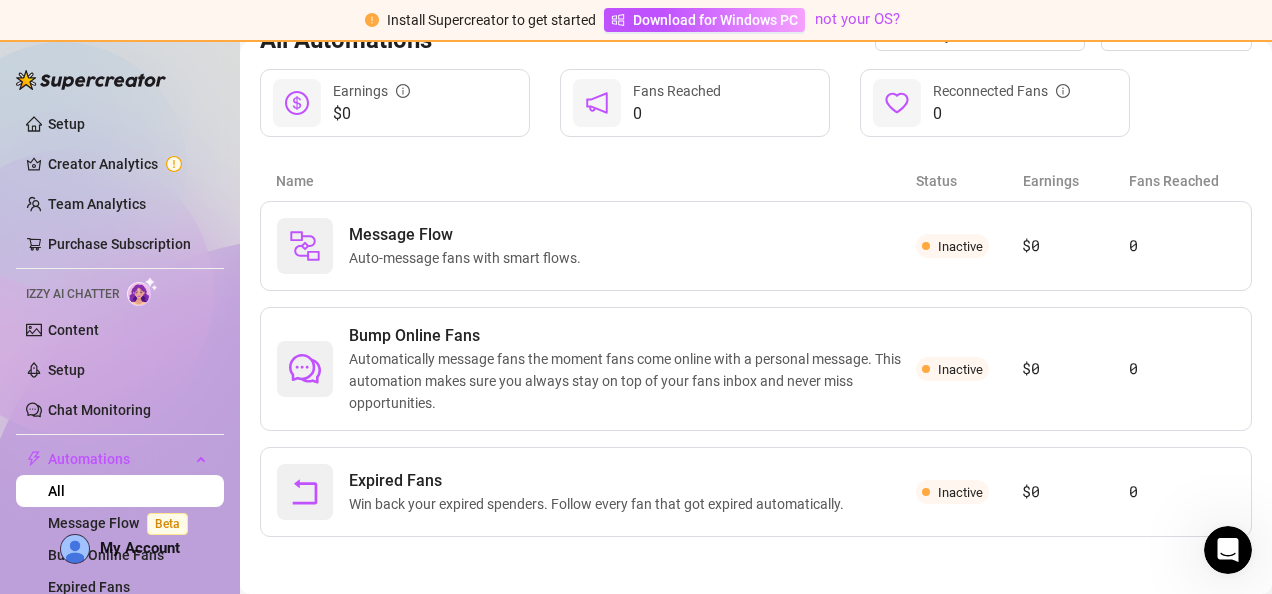 click on "Content" at bounding box center [73, 330] 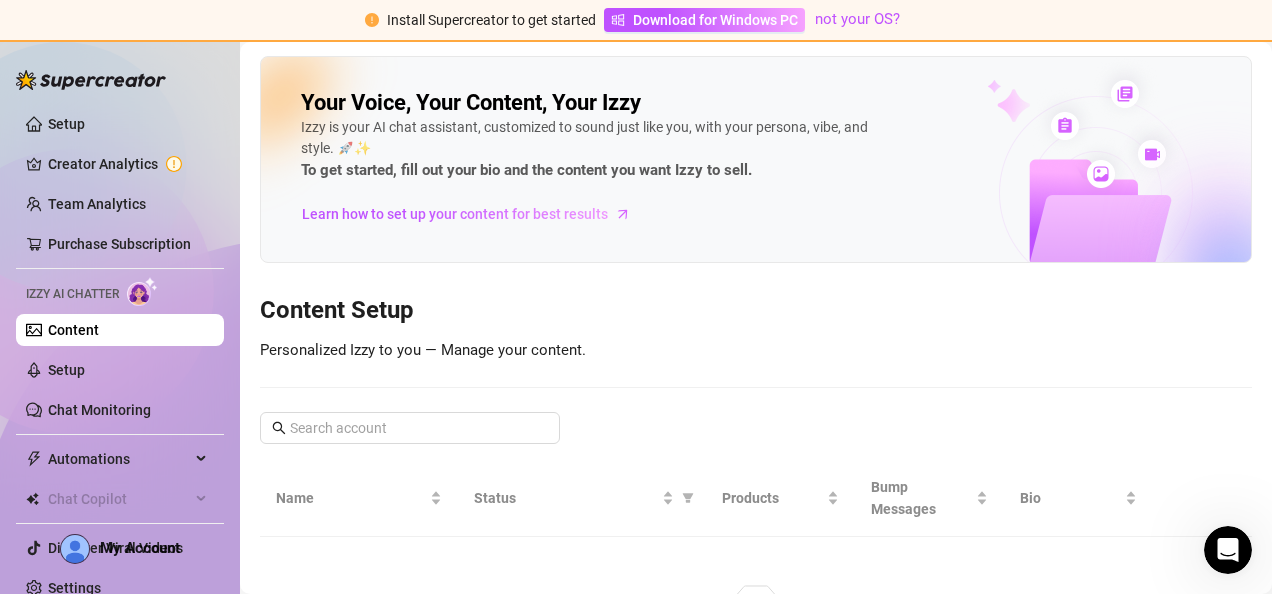 scroll, scrollTop: 0, scrollLeft: 0, axis: both 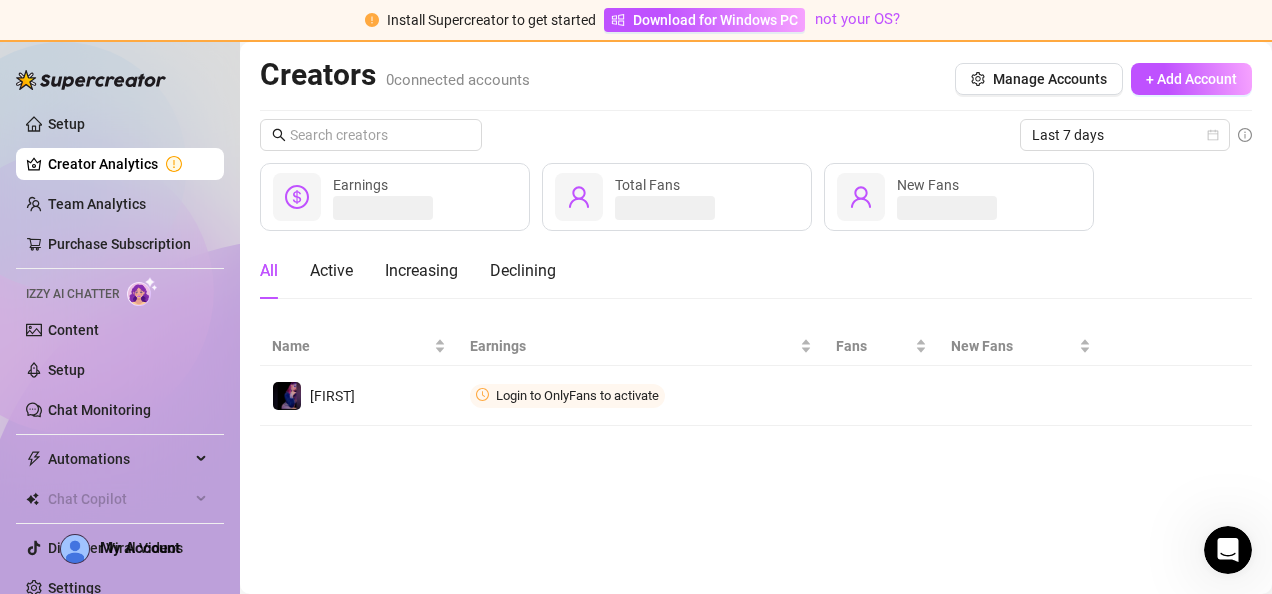 click on "Login to OnlyFans to activate" at bounding box center [567, 396] 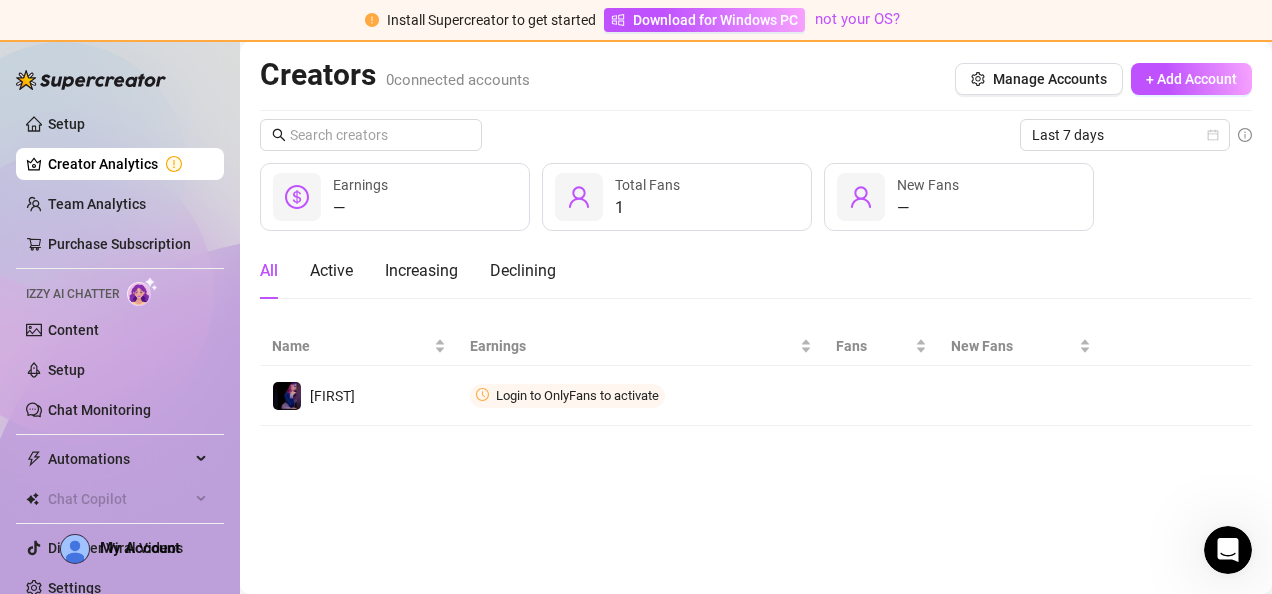 click on "Connect" at bounding box center (0, 0) 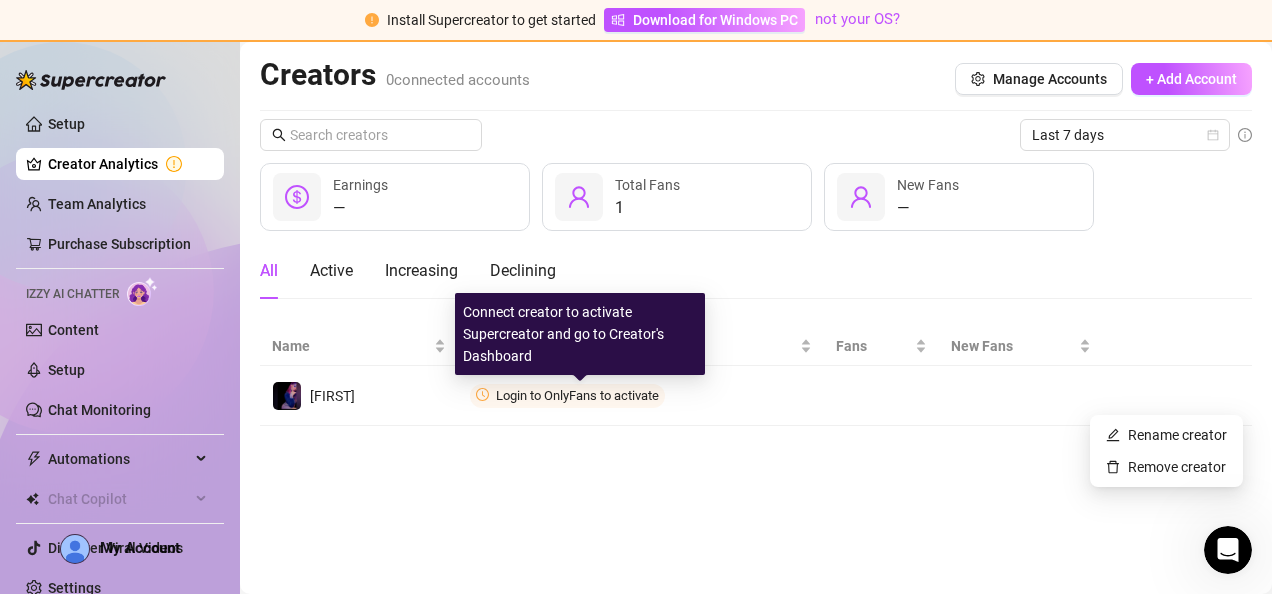 click on "Login to OnlyFans to activate" at bounding box center (577, 395) 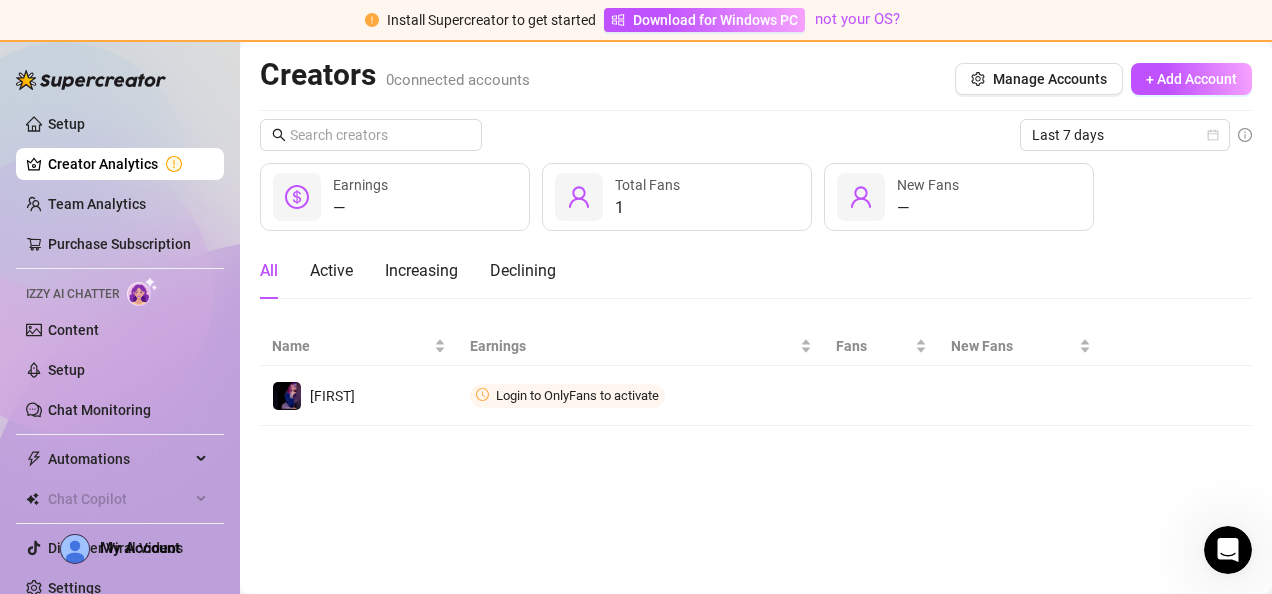 click on "Content" at bounding box center [73, 330] 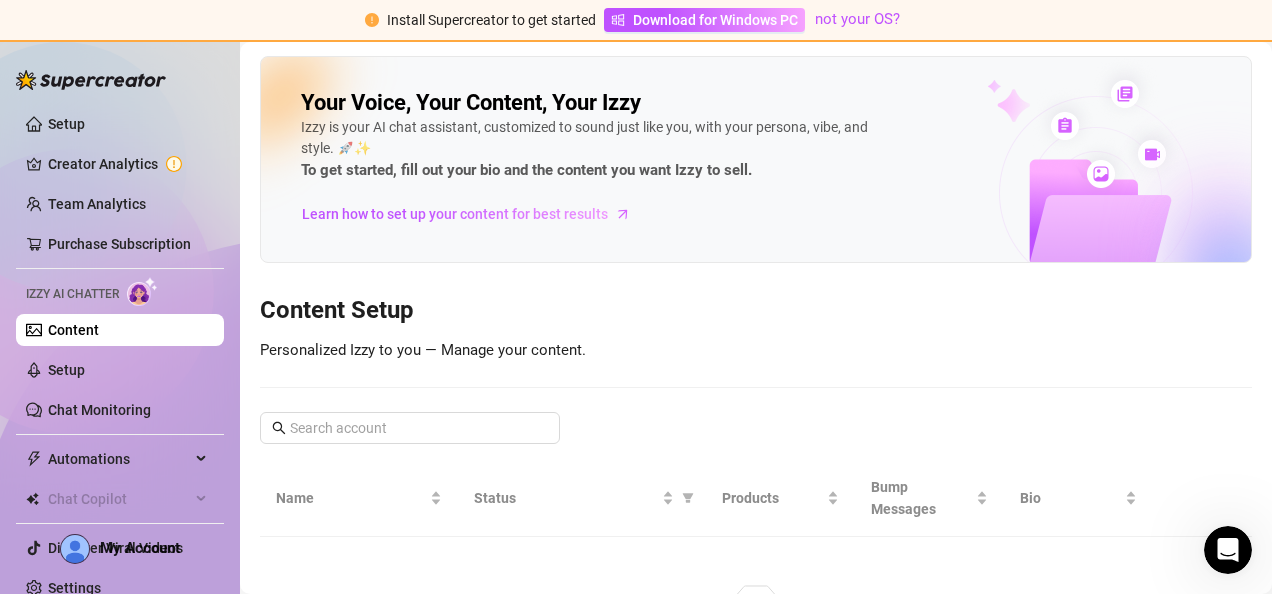 scroll, scrollTop: 167, scrollLeft: 0, axis: vertical 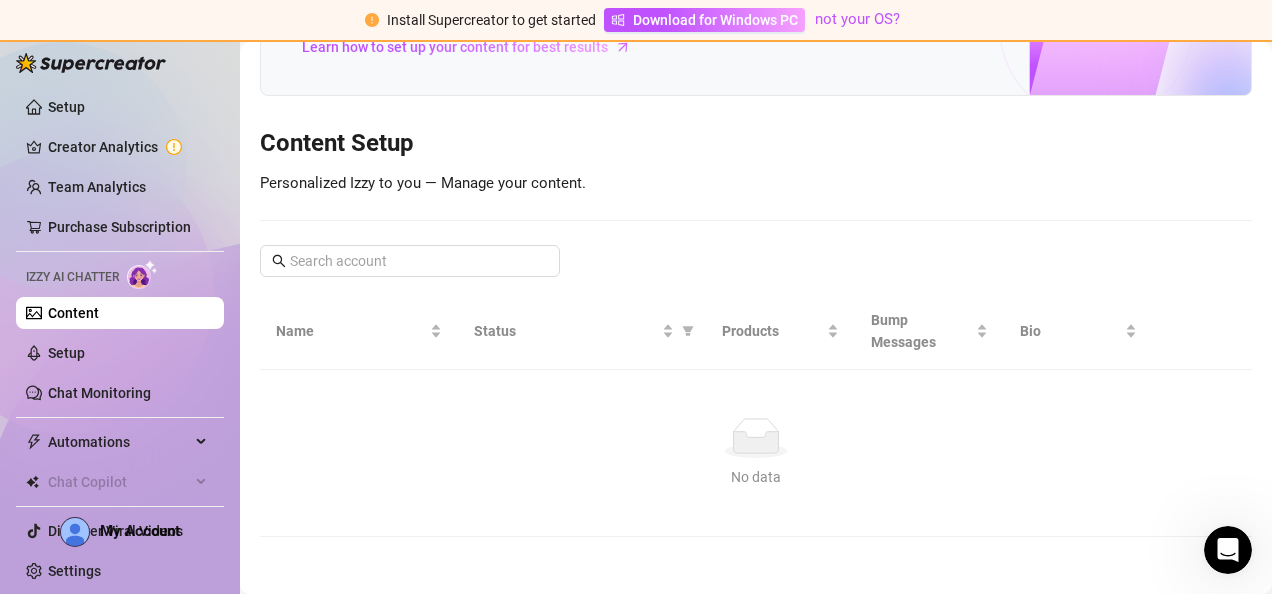 click on "Setup" at bounding box center (66, 107) 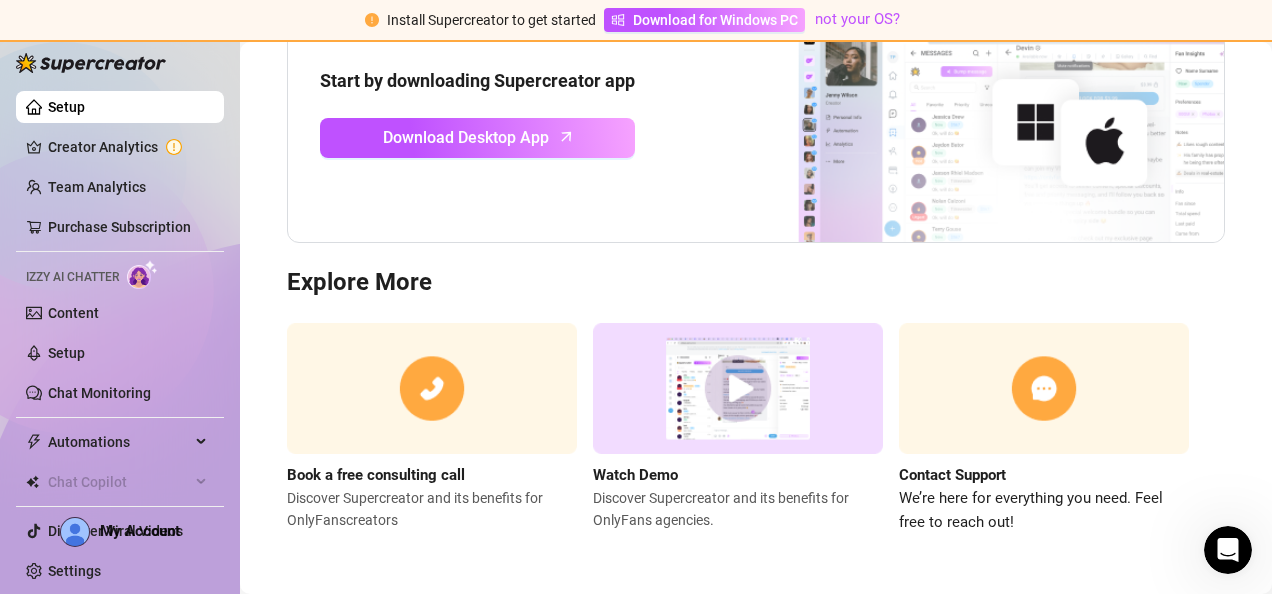 scroll, scrollTop: 0, scrollLeft: 0, axis: both 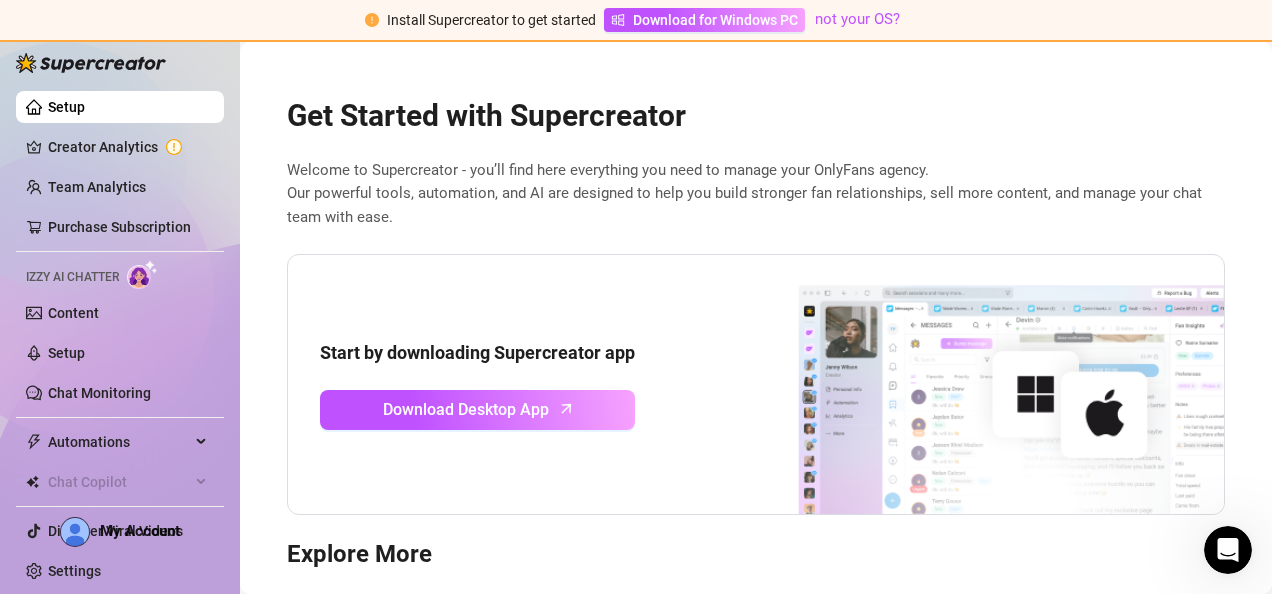click on "Download Desktop App" at bounding box center (477, 410) 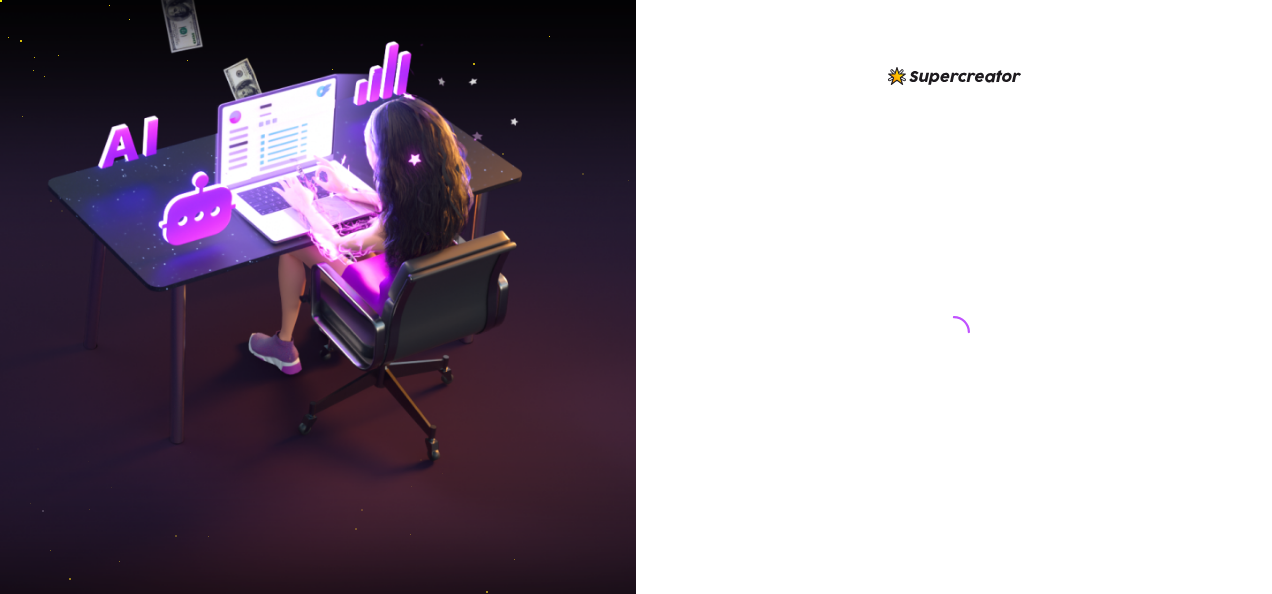 scroll, scrollTop: 0, scrollLeft: 0, axis: both 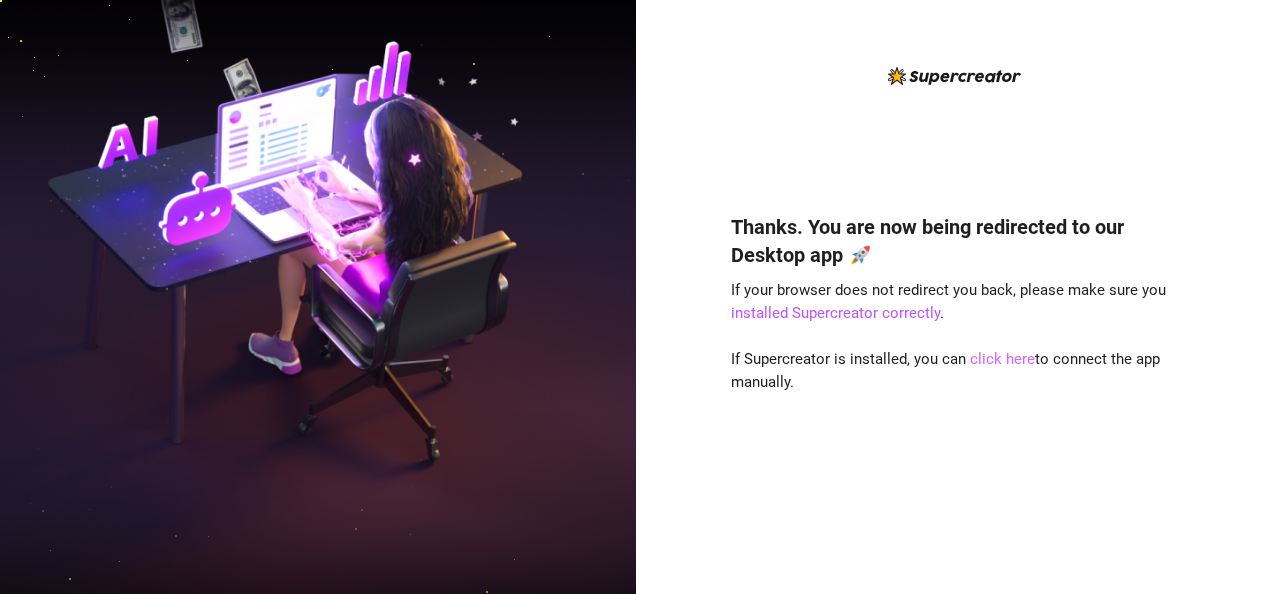 click on "click here" at bounding box center (1002, 359) 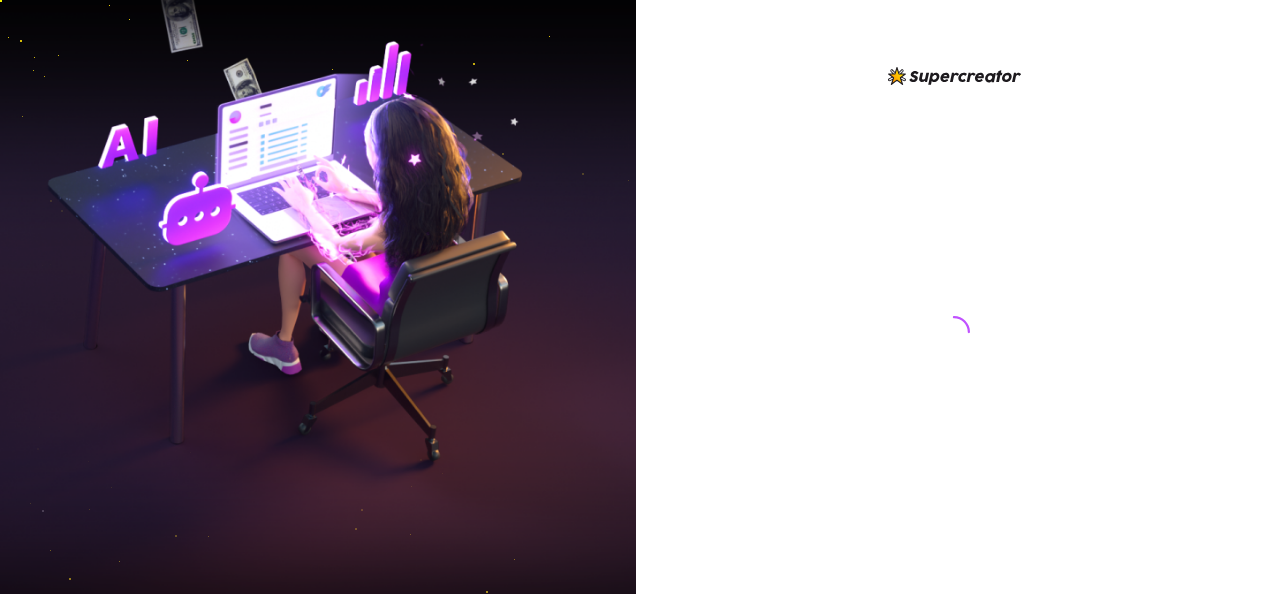 scroll, scrollTop: 0, scrollLeft: 0, axis: both 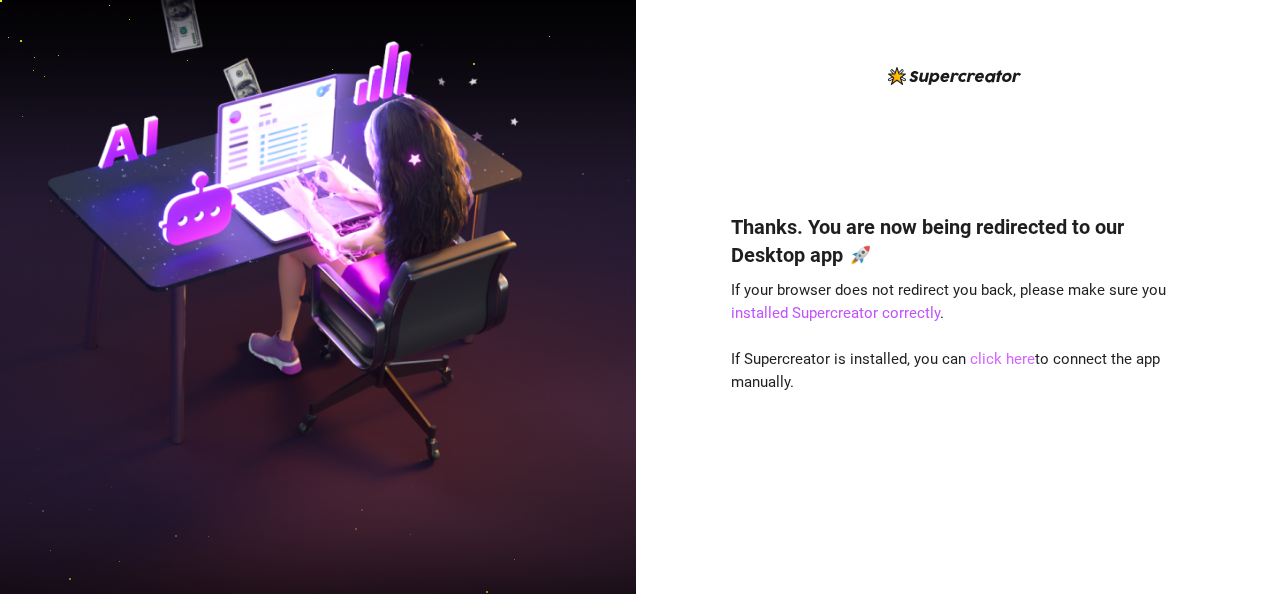 click on "click here" at bounding box center (1002, 359) 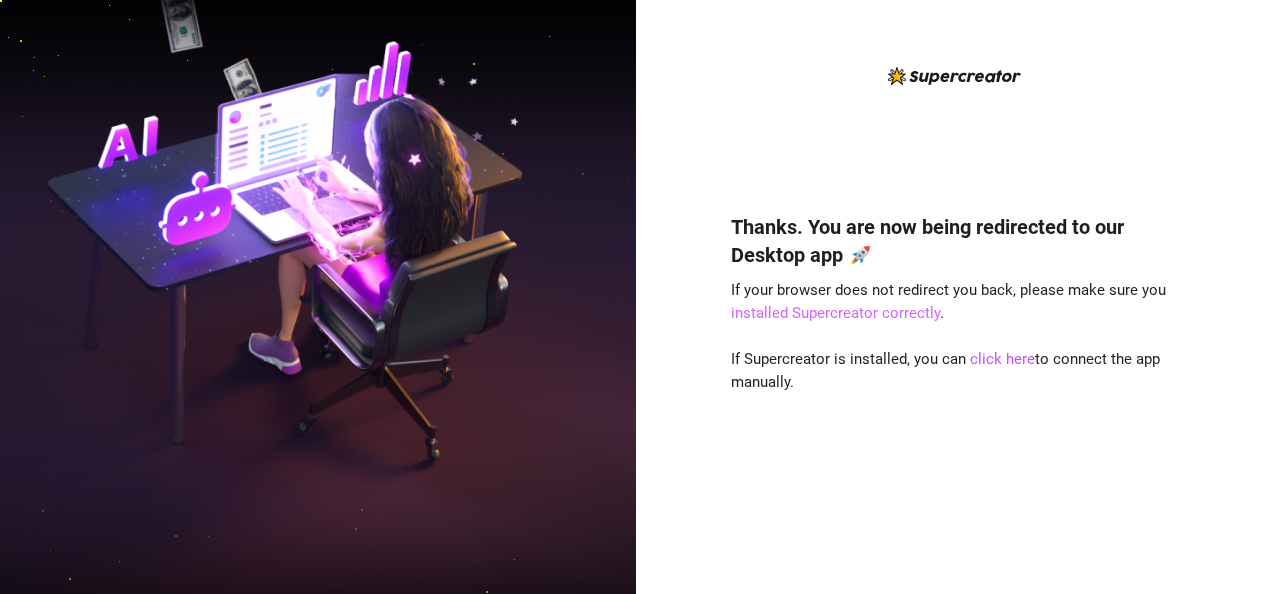 click on "installed Supercreator correctly" at bounding box center [835, 313] 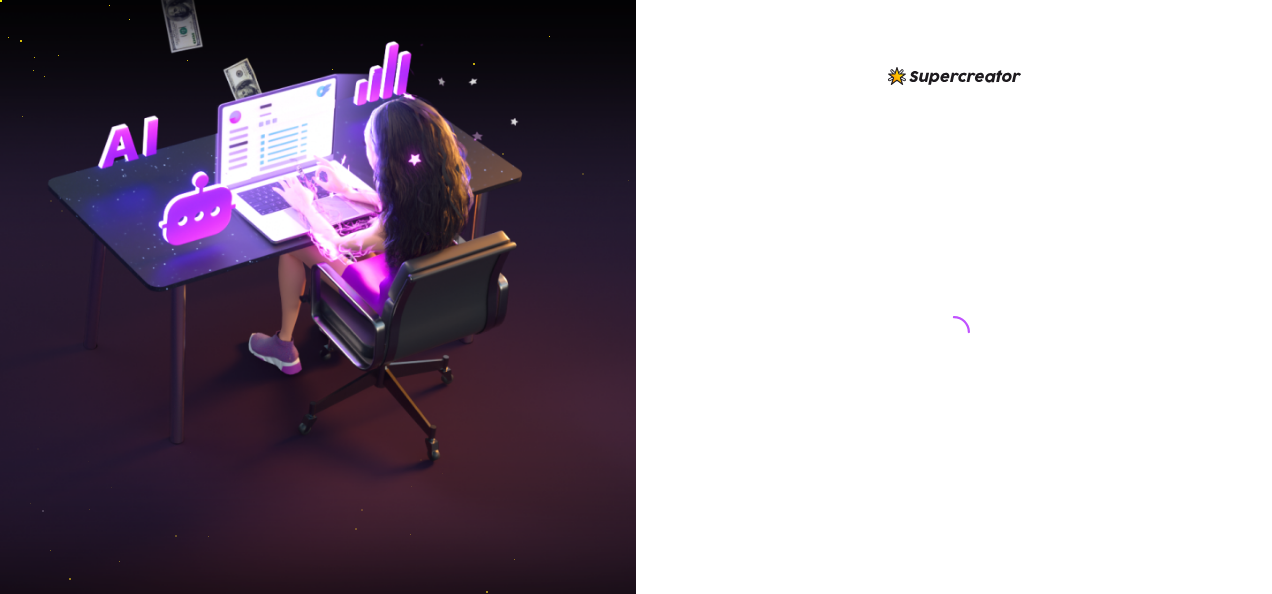 scroll, scrollTop: 0, scrollLeft: 0, axis: both 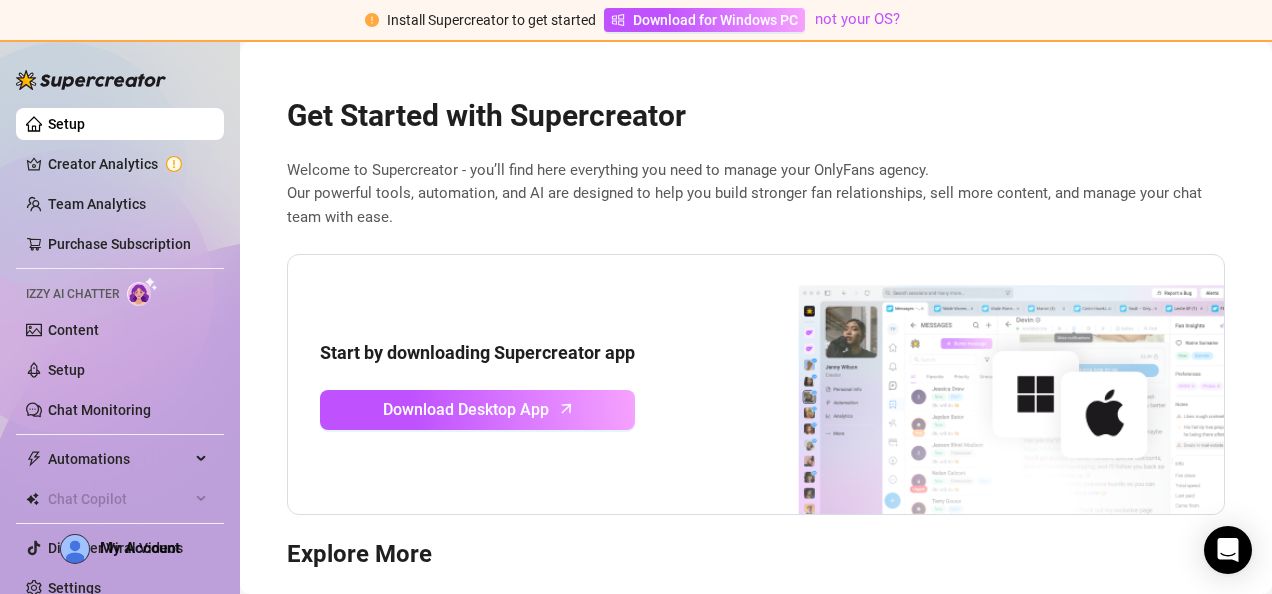 click on "Settings" at bounding box center (74, 588) 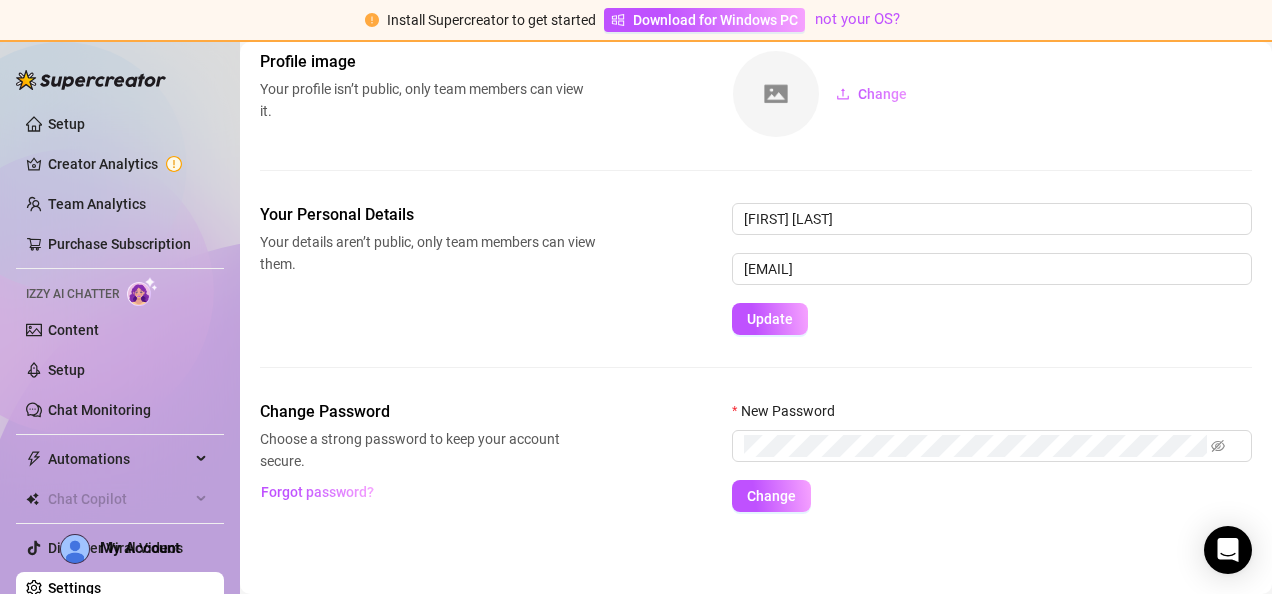 scroll, scrollTop: 106, scrollLeft: 0, axis: vertical 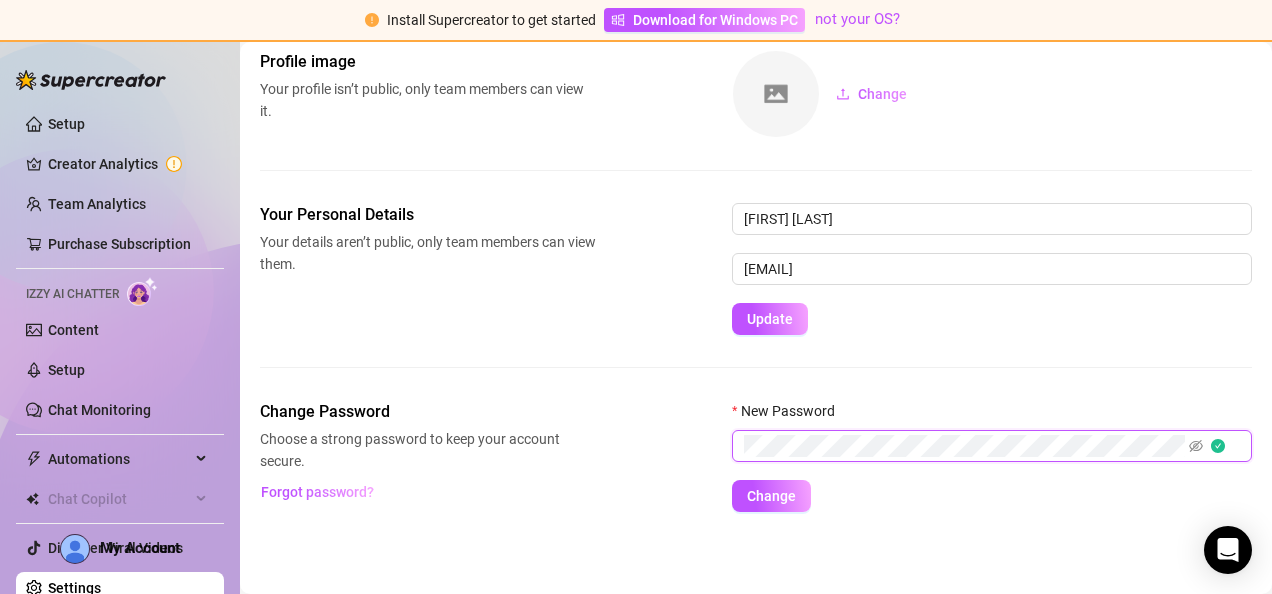 click 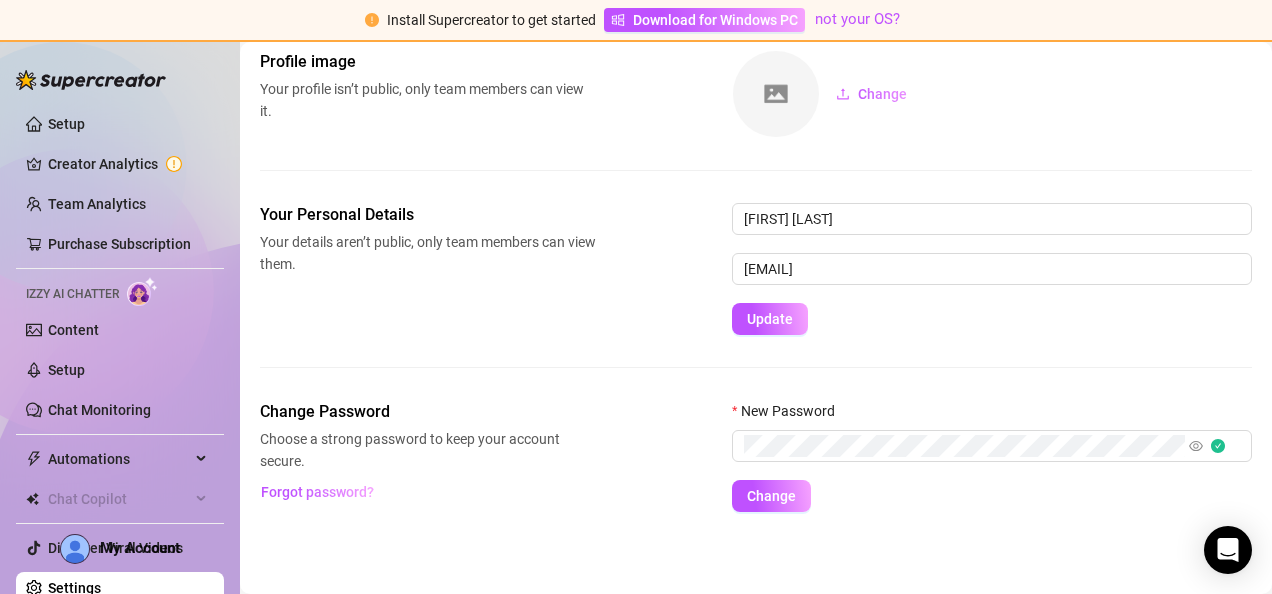 click on "Change" at bounding box center (771, 496) 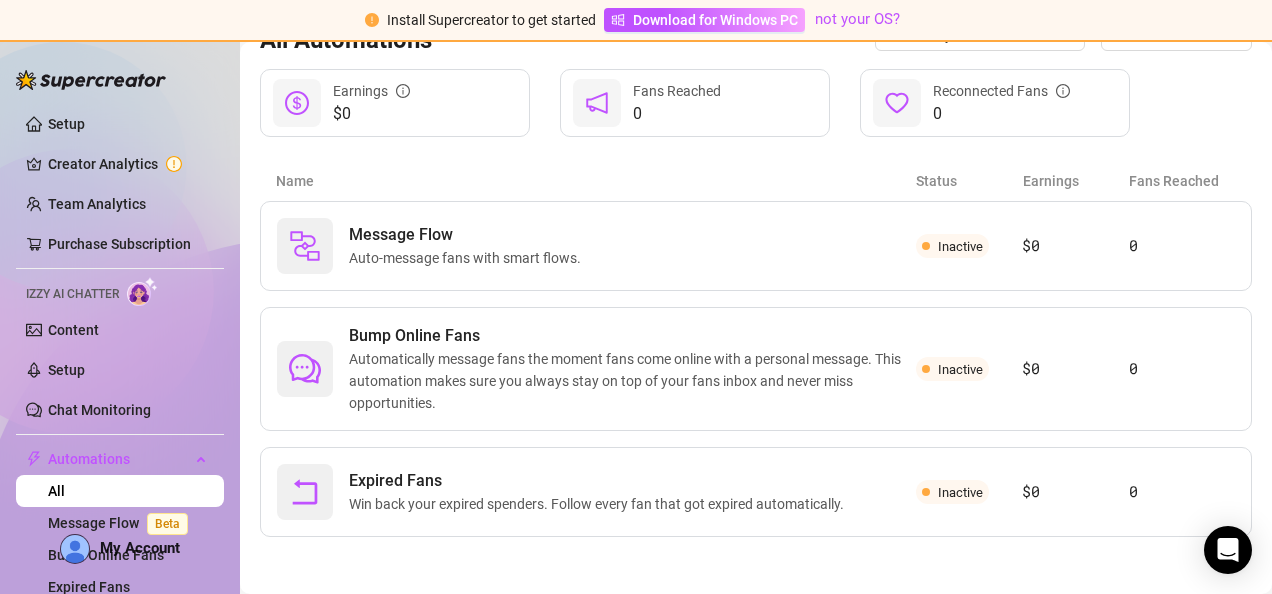 scroll, scrollTop: 232, scrollLeft: 0, axis: vertical 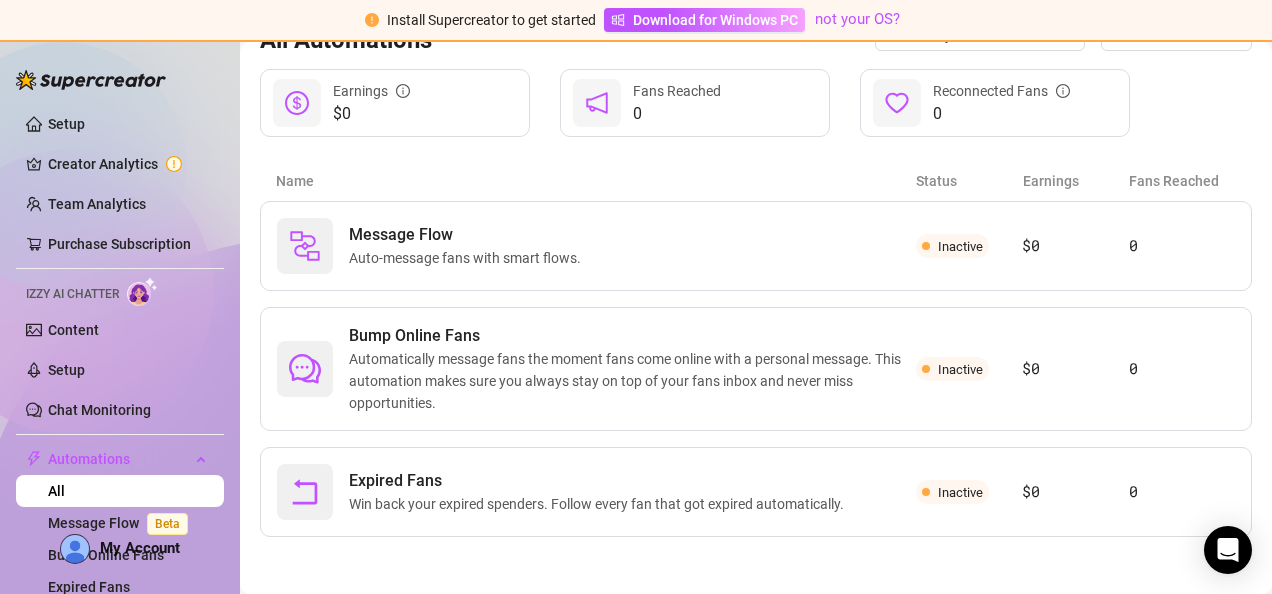 click on "Message Flow Beta" at bounding box center (122, 523) 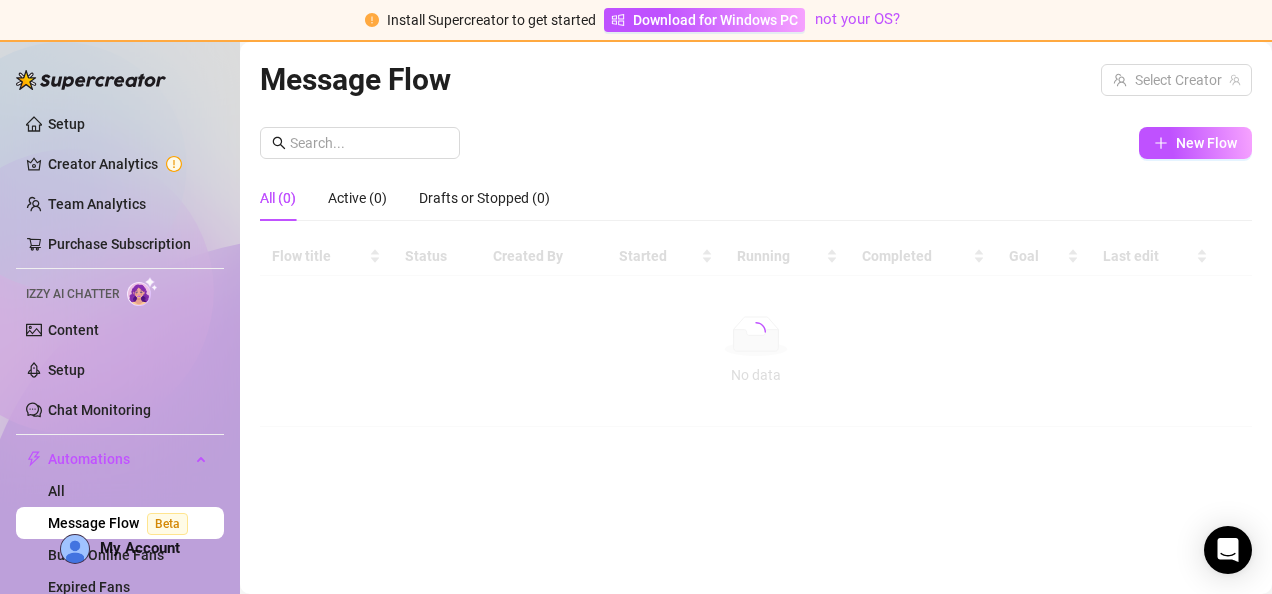 scroll, scrollTop: 0, scrollLeft: 0, axis: both 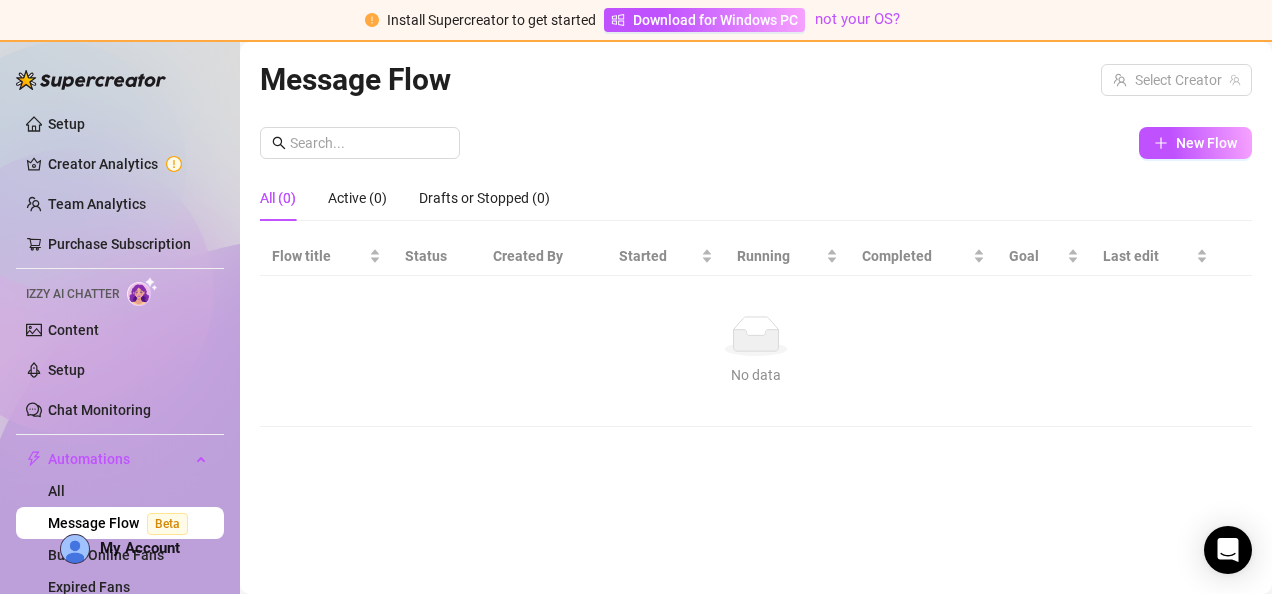 click on "Content" at bounding box center [73, 330] 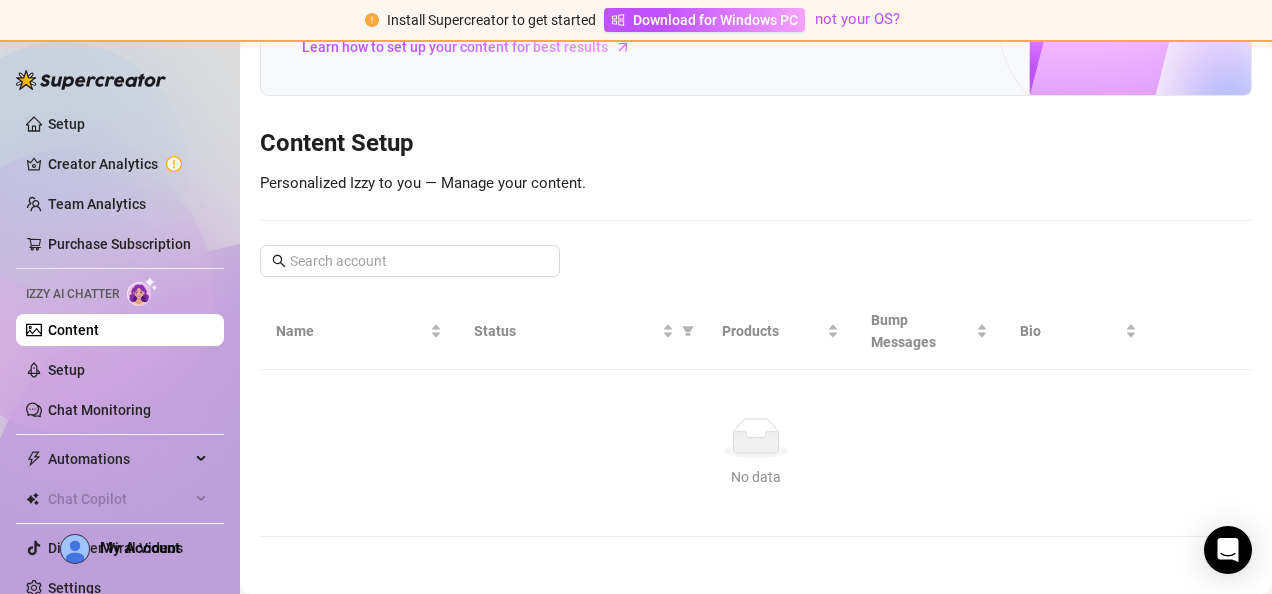 scroll, scrollTop: 0, scrollLeft: 0, axis: both 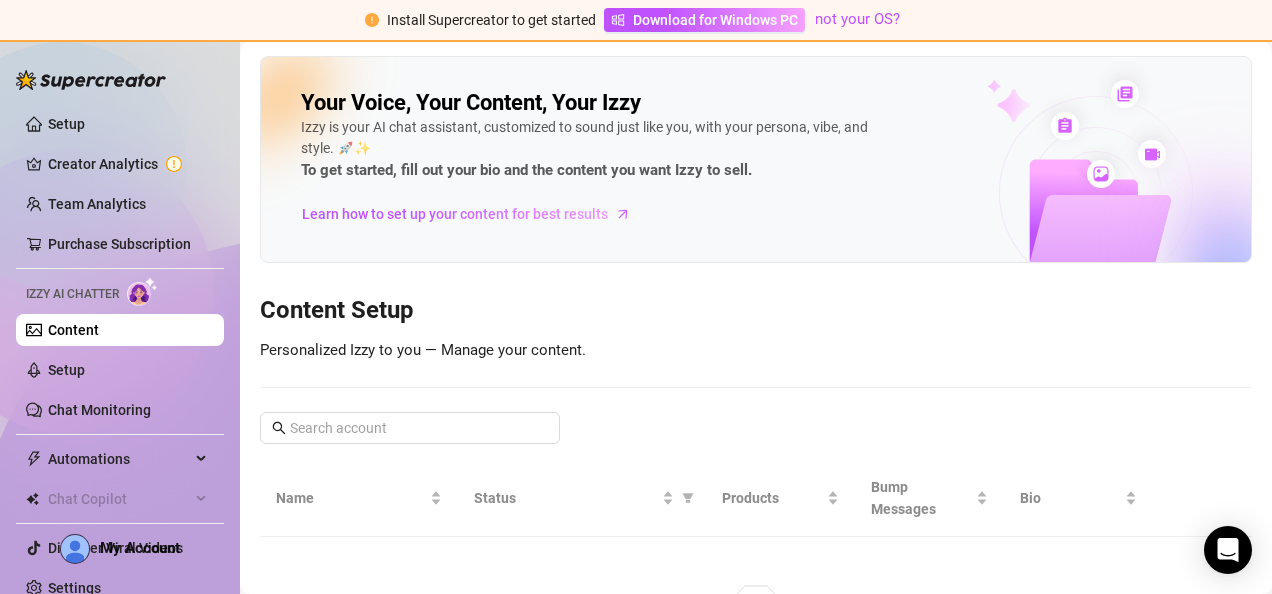click on "Learn how to set up your content for best results" at bounding box center [455, 214] 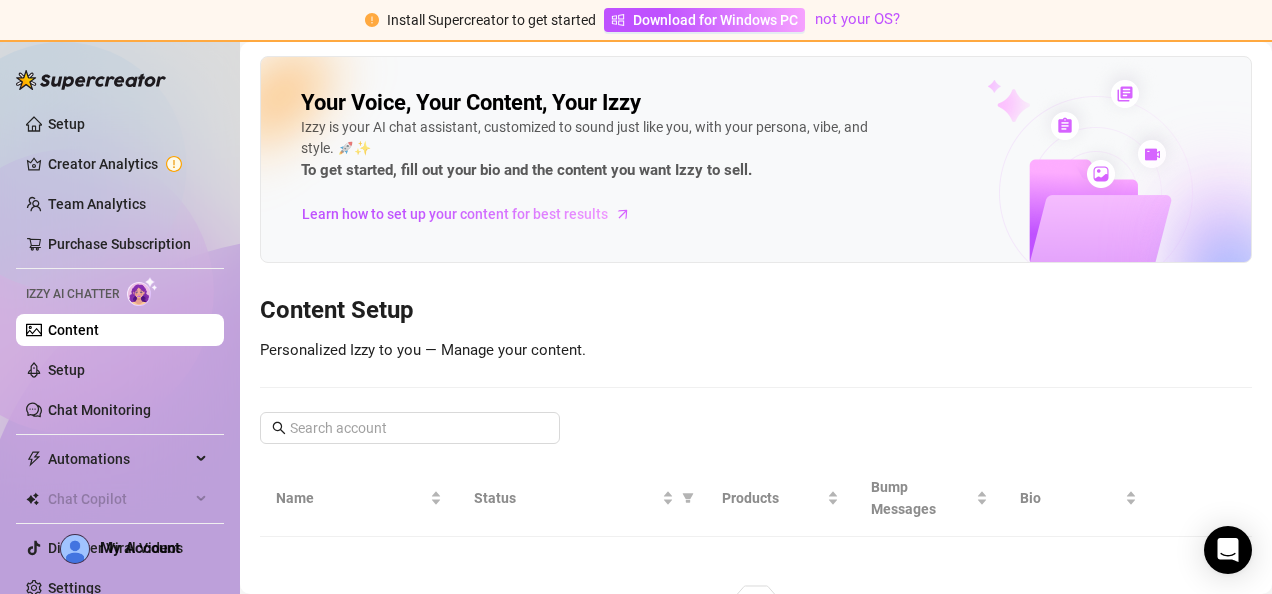 click on "Setup" at bounding box center [66, 124] 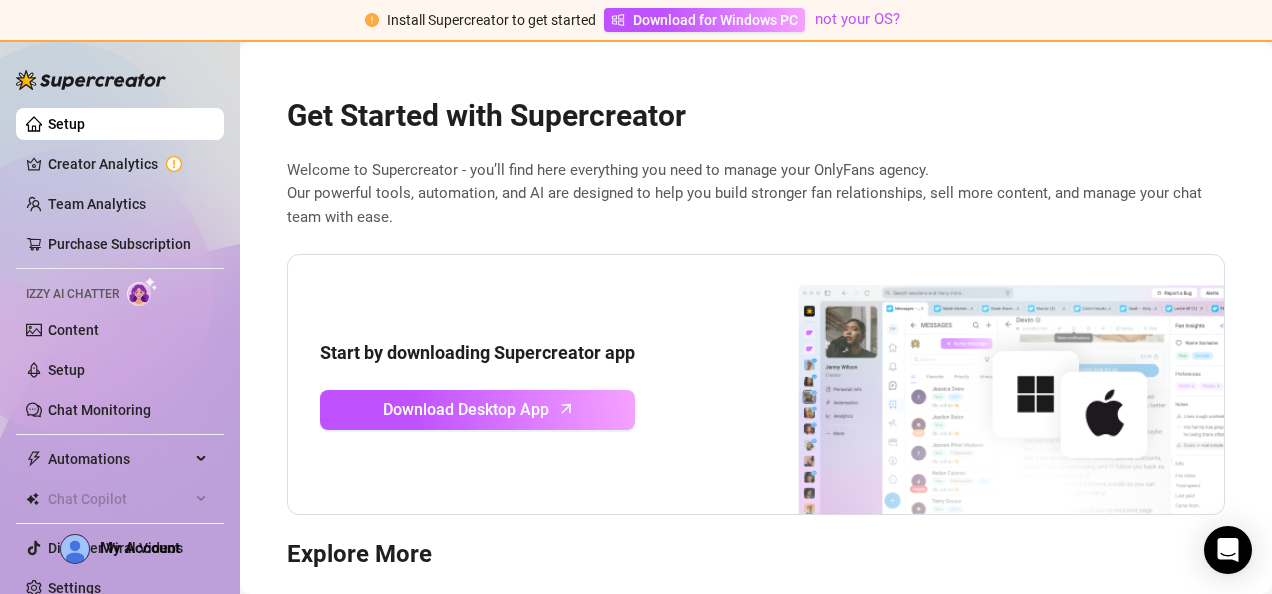 scroll, scrollTop: 272, scrollLeft: 0, axis: vertical 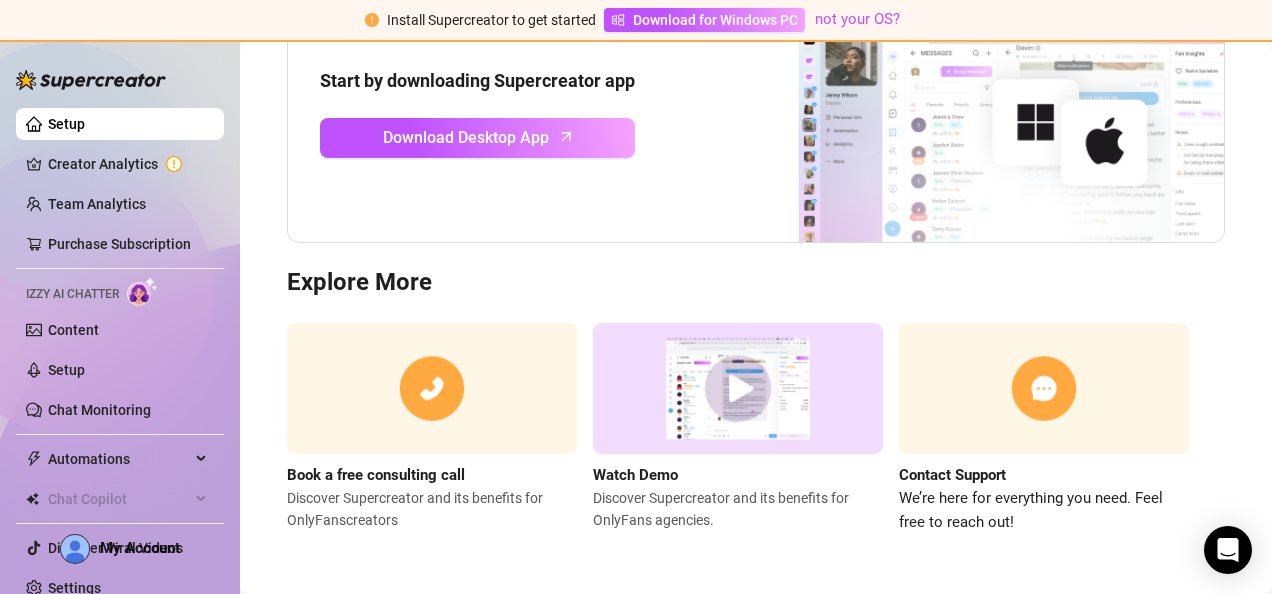 click on "Setup" at bounding box center [66, 124] 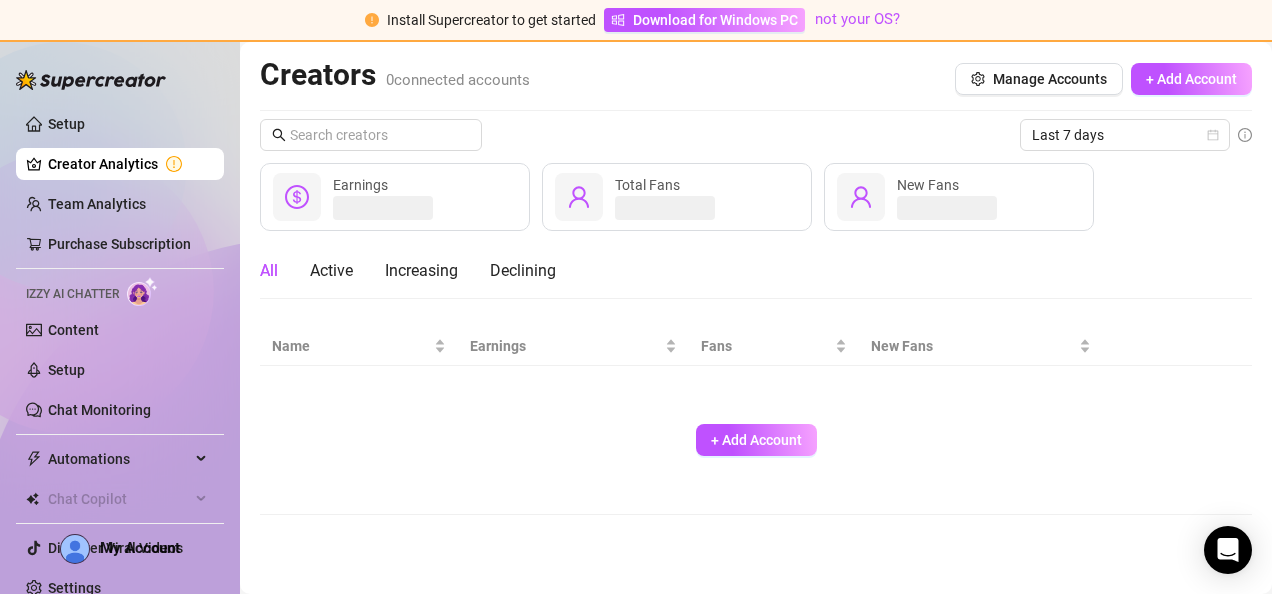 scroll, scrollTop: 0, scrollLeft: 0, axis: both 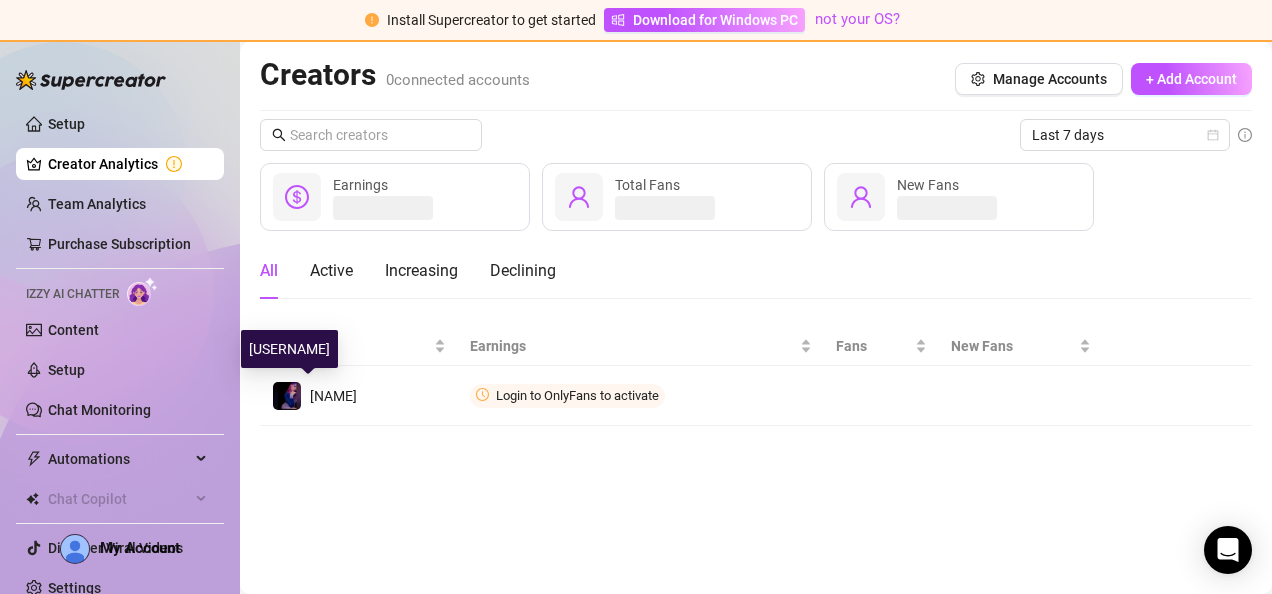click on "jenny" at bounding box center (359, 396) 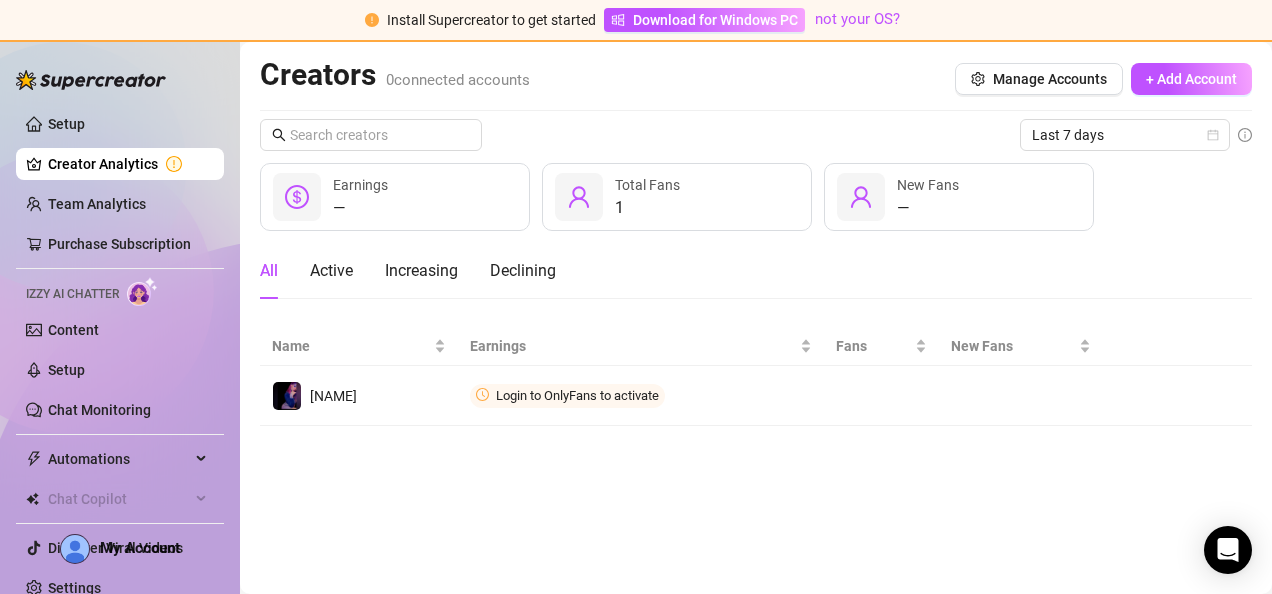 click on "Manage Accounts" at bounding box center (1050, 79) 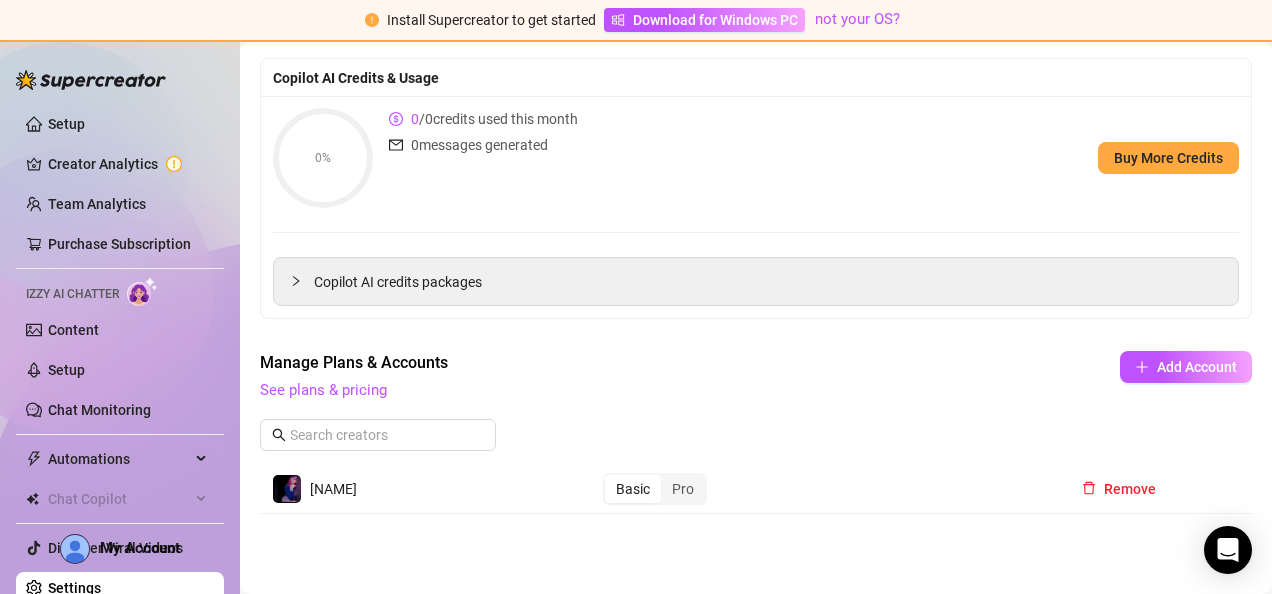 scroll, scrollTop: 98, scrollLeft: 0, axis: vertical 